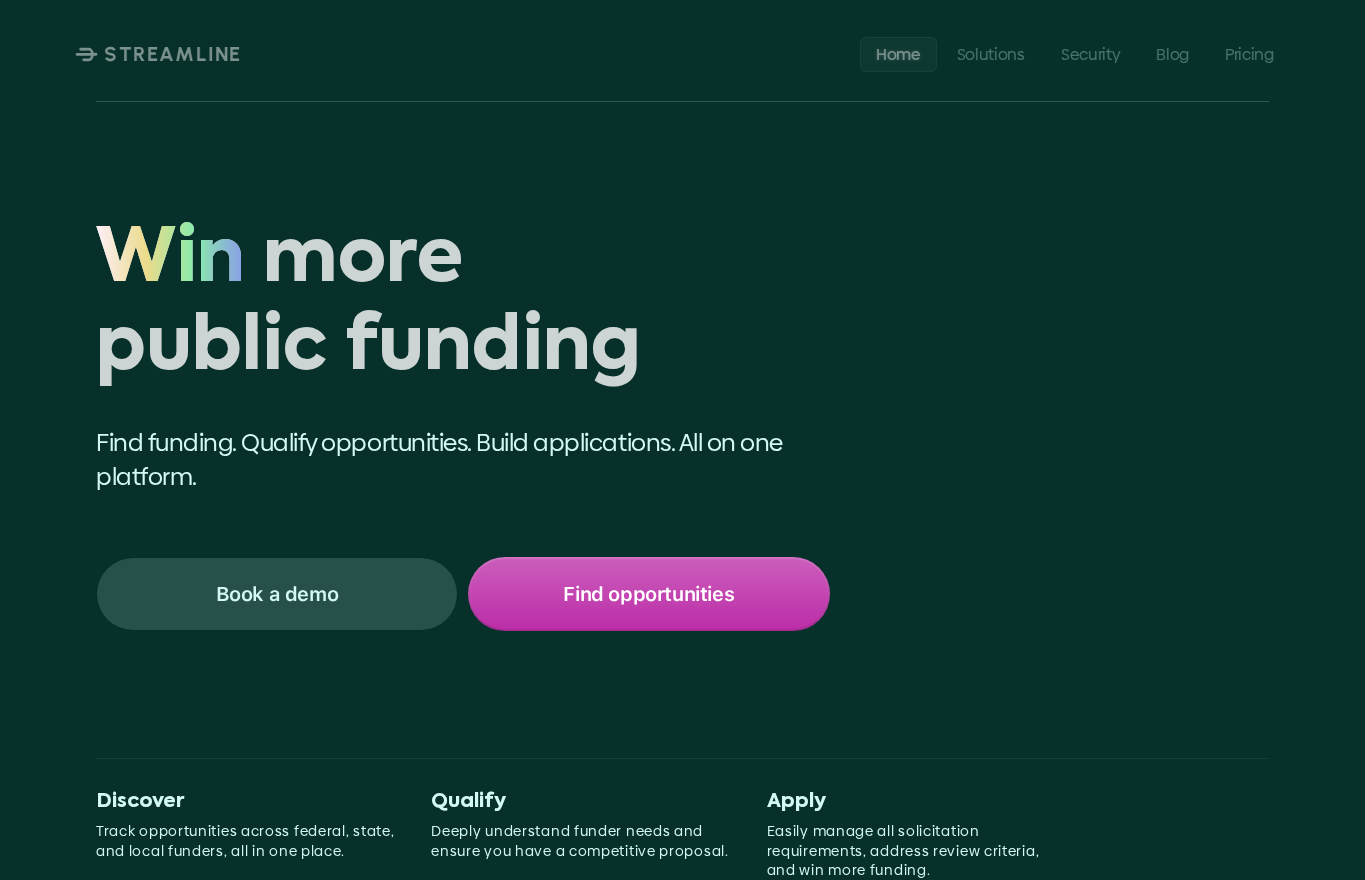 scroll, scrollTop: 0, scrollLeft: 0, axis: both 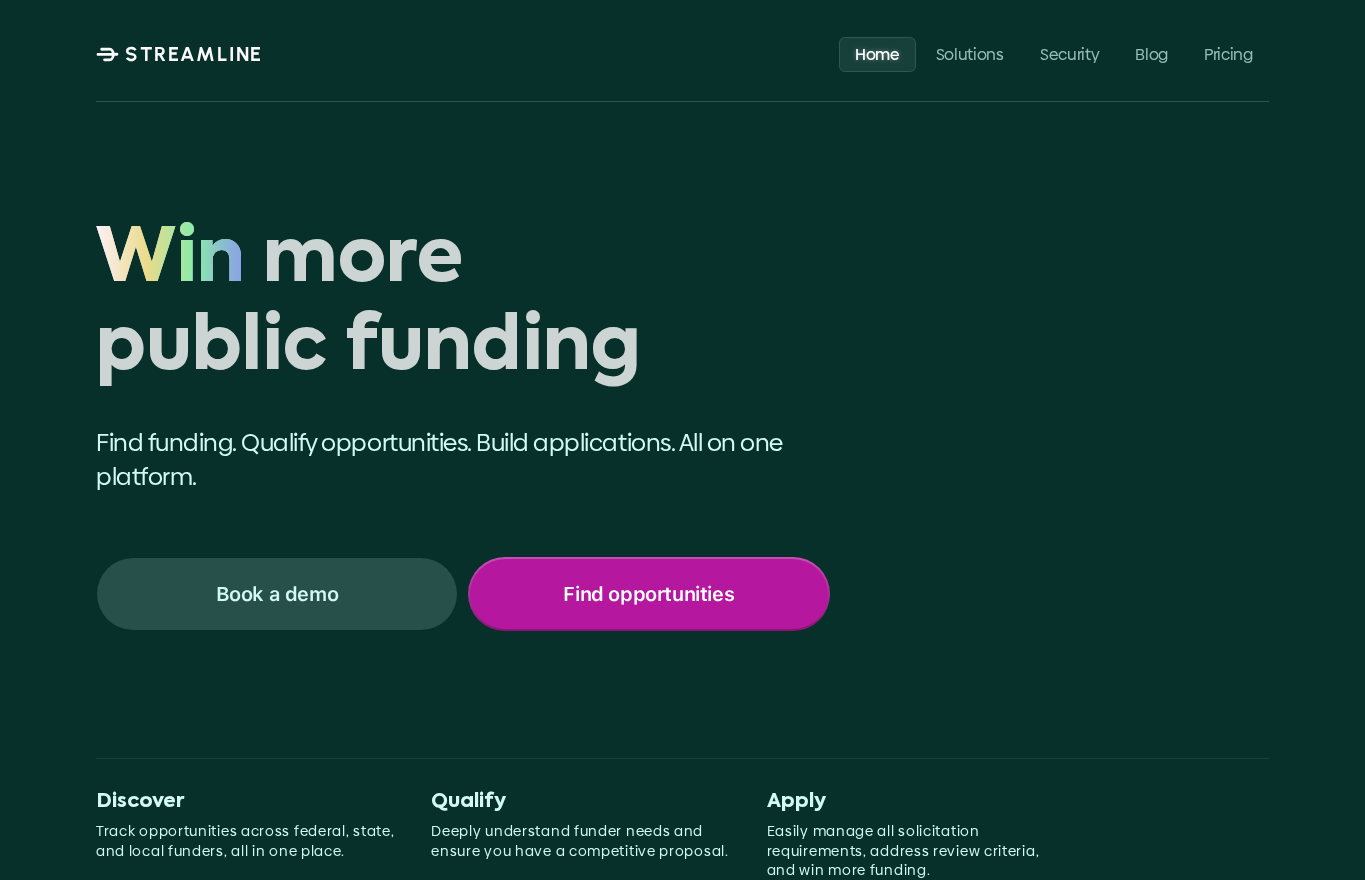 click on "Find opportunities" at bounding box center [648, 594] 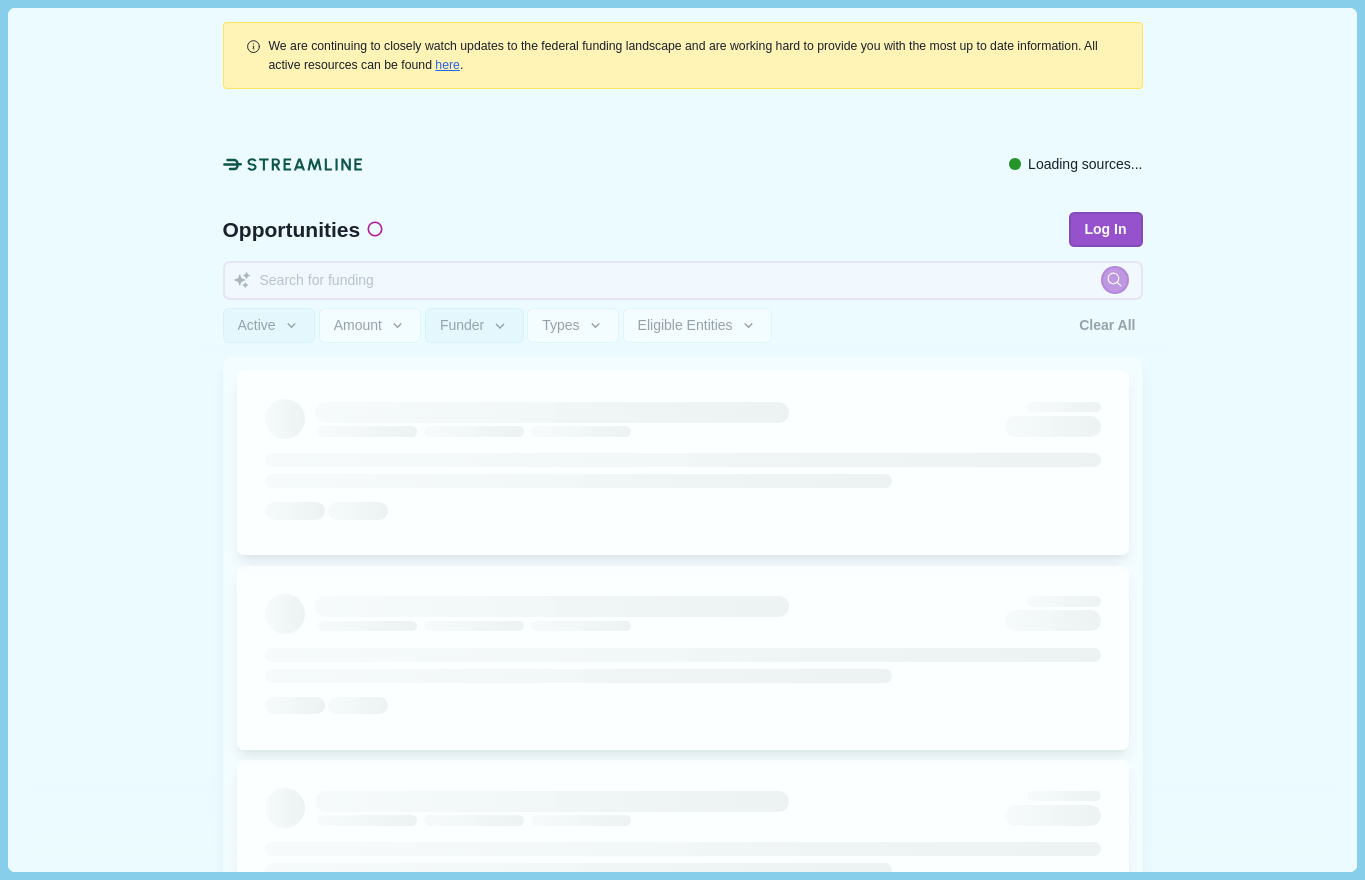 type 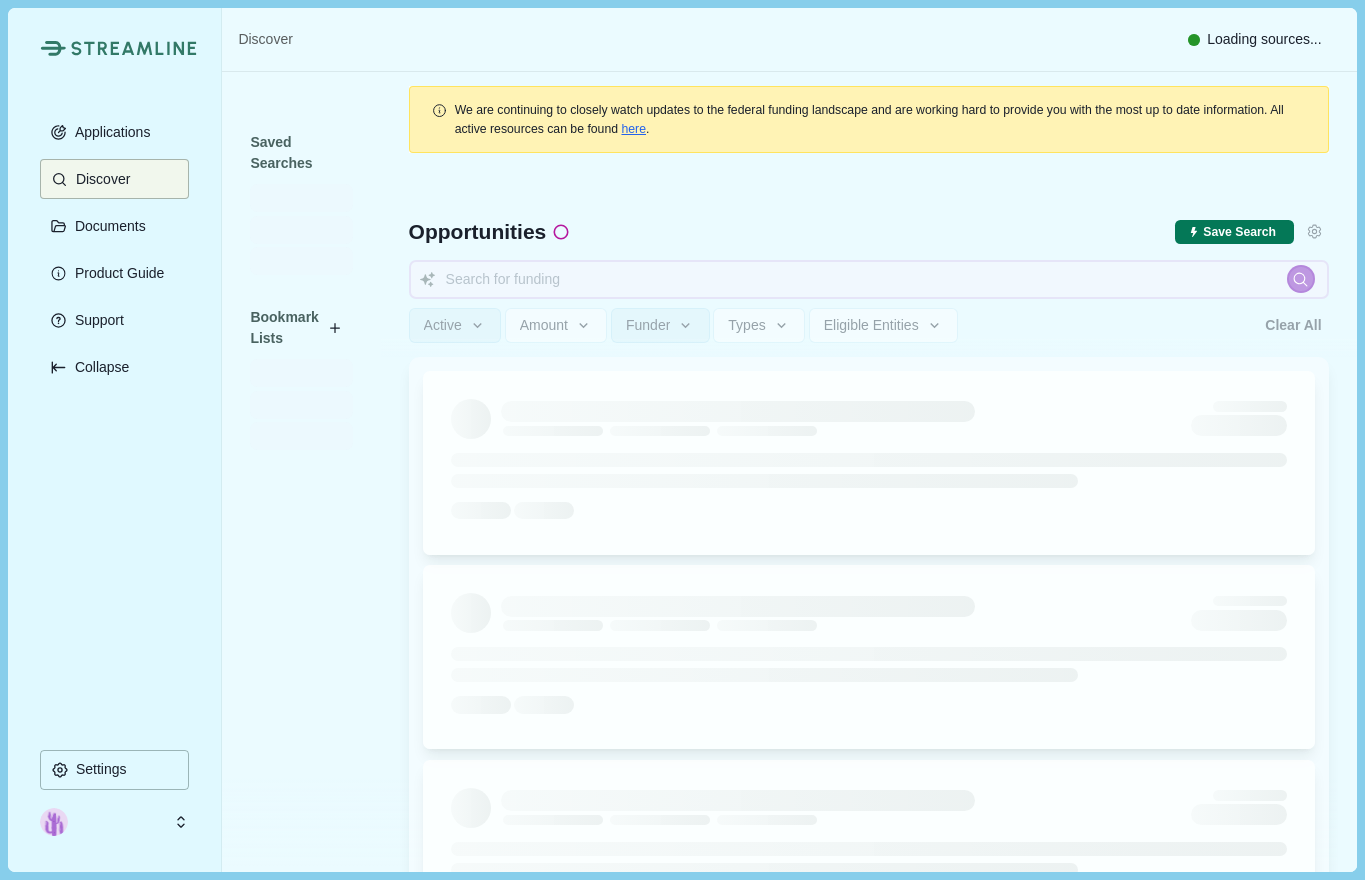 type 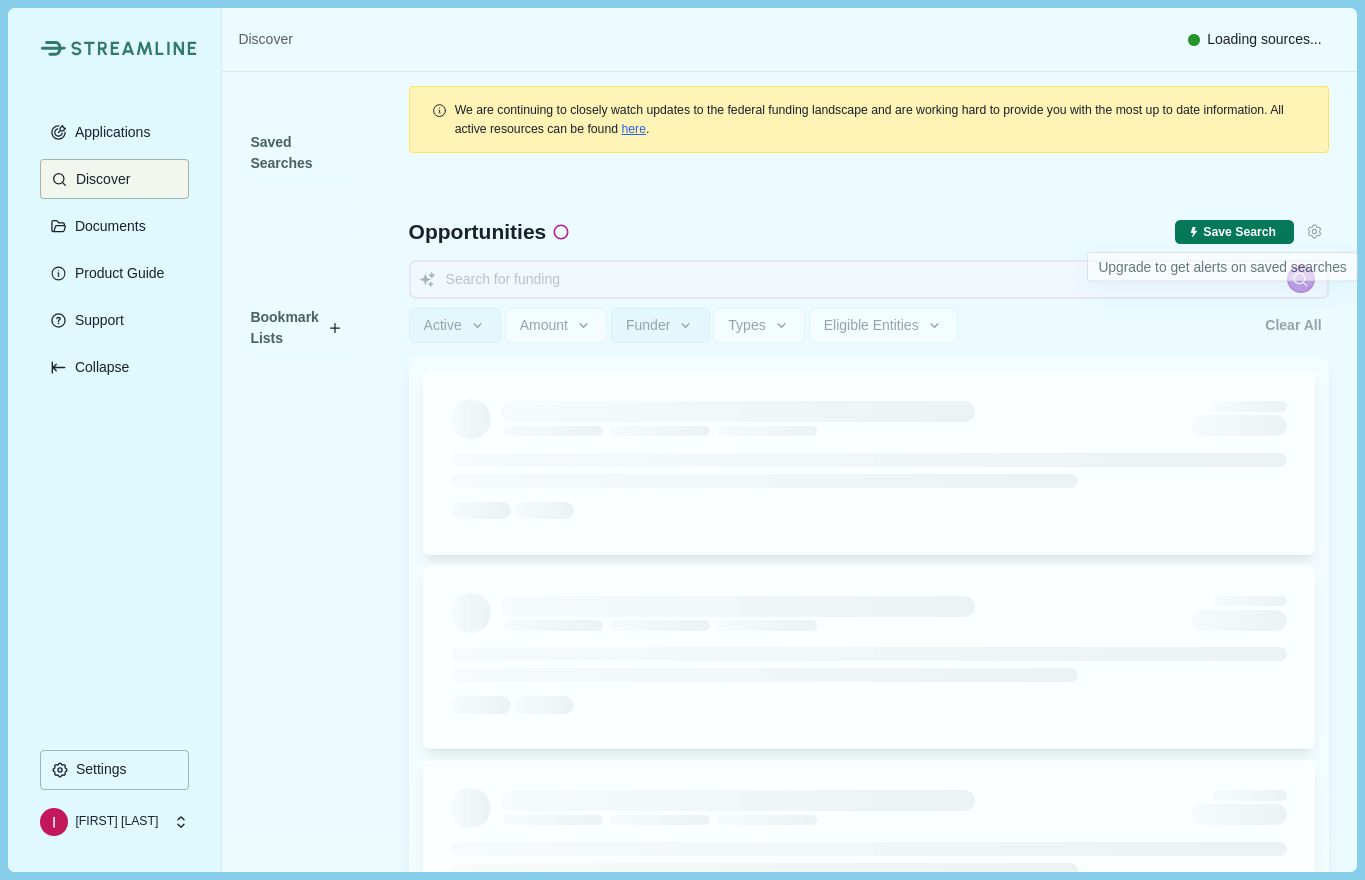 type 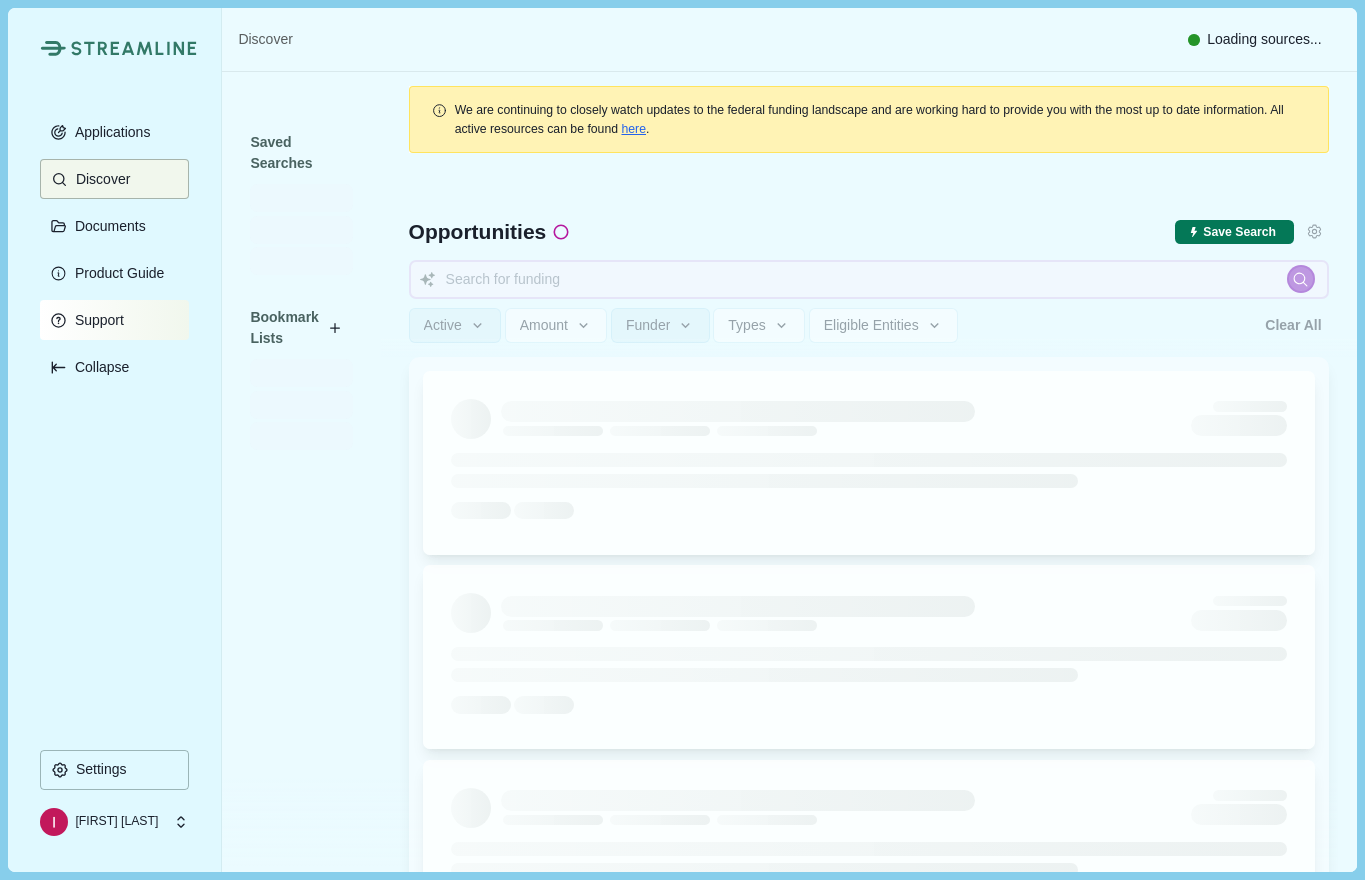 type 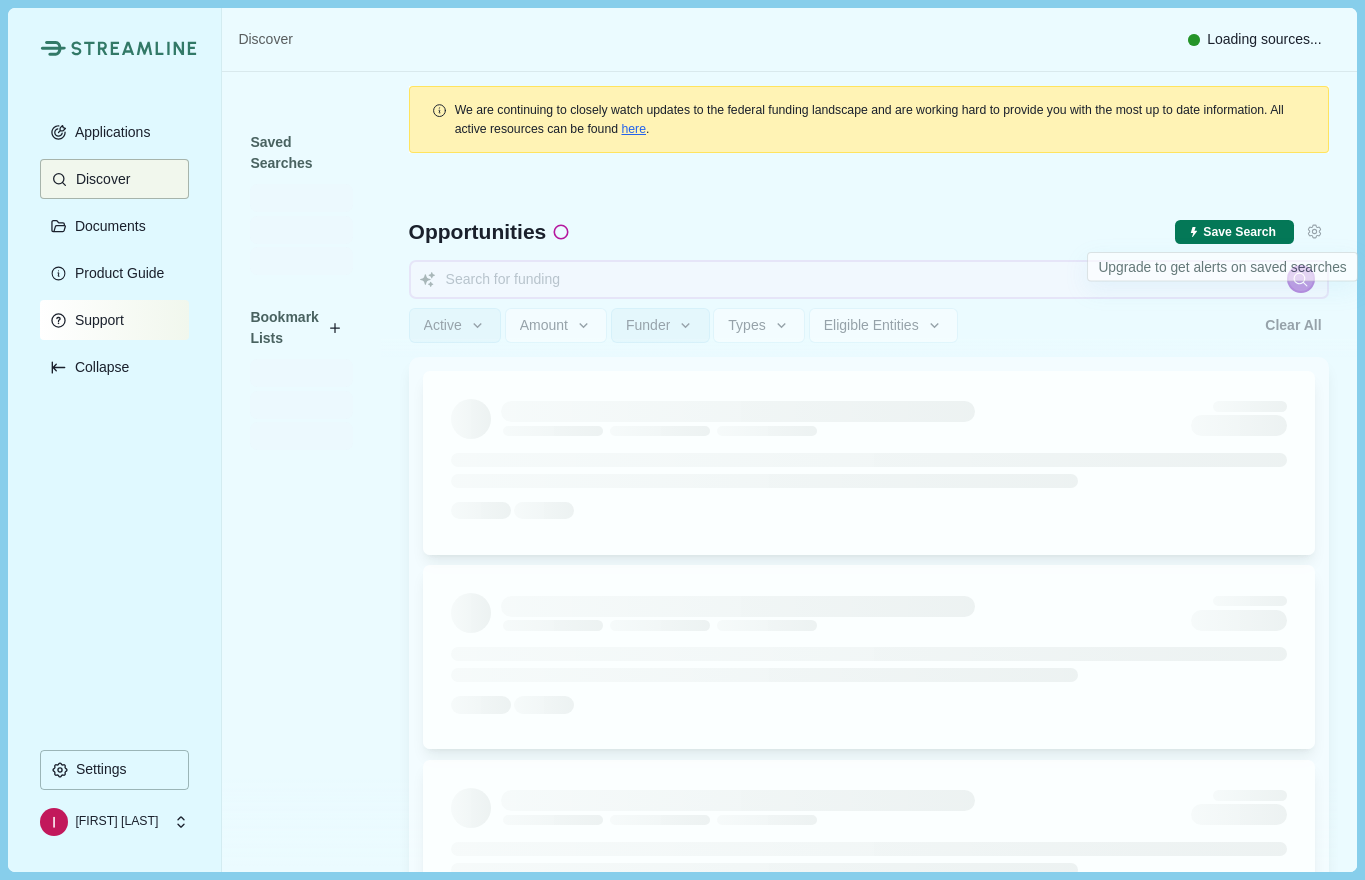 type 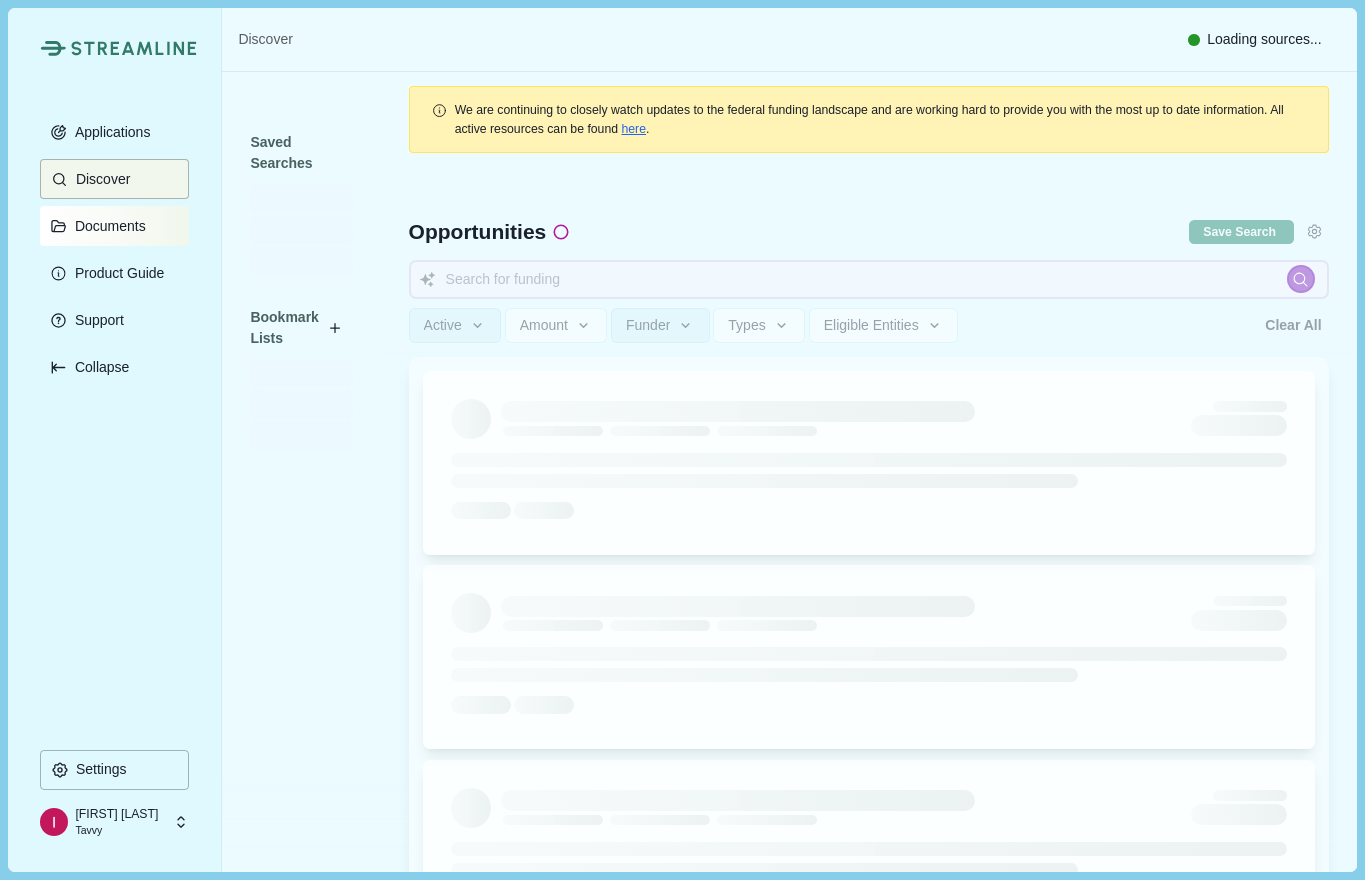 type 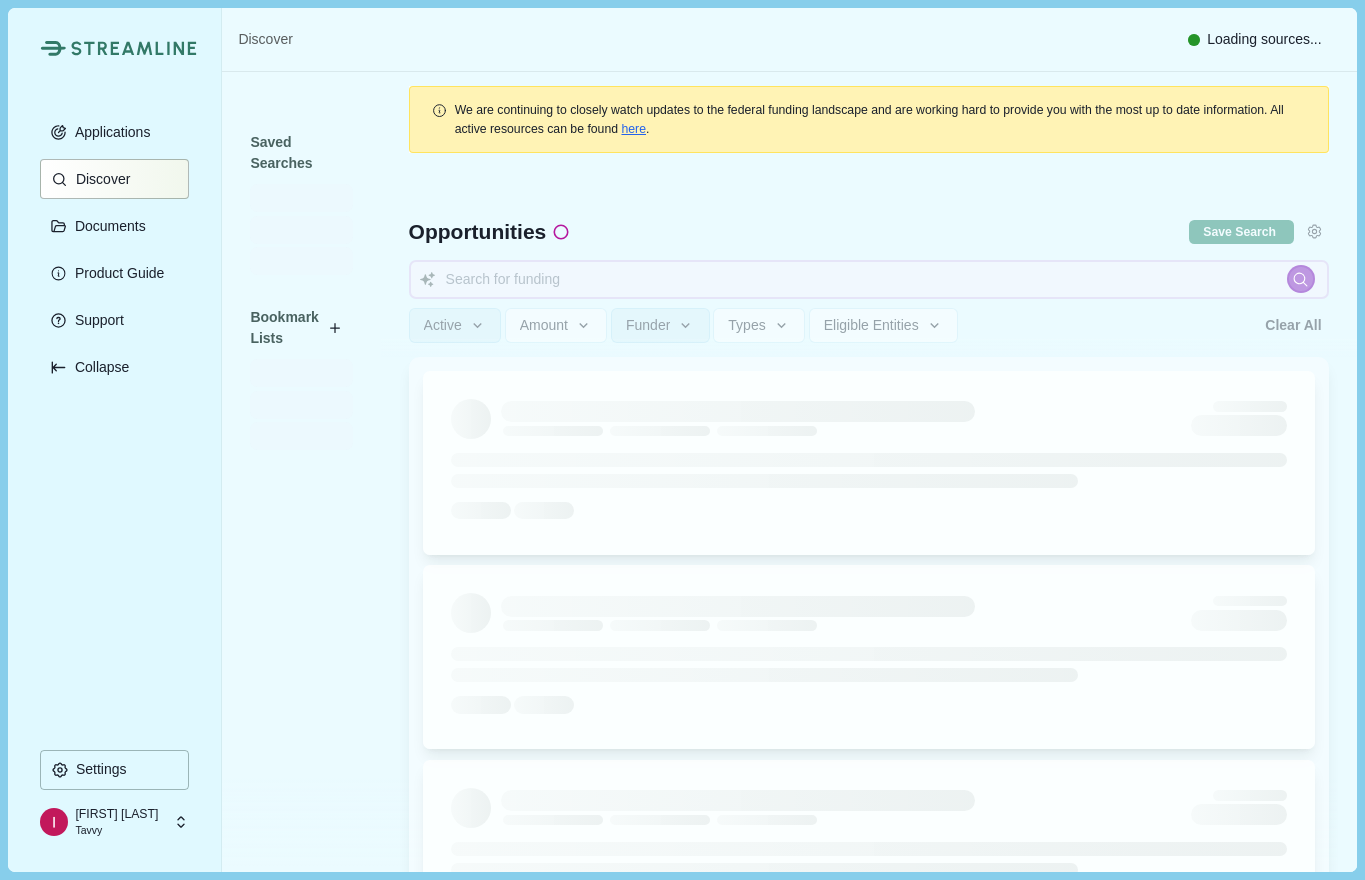 type 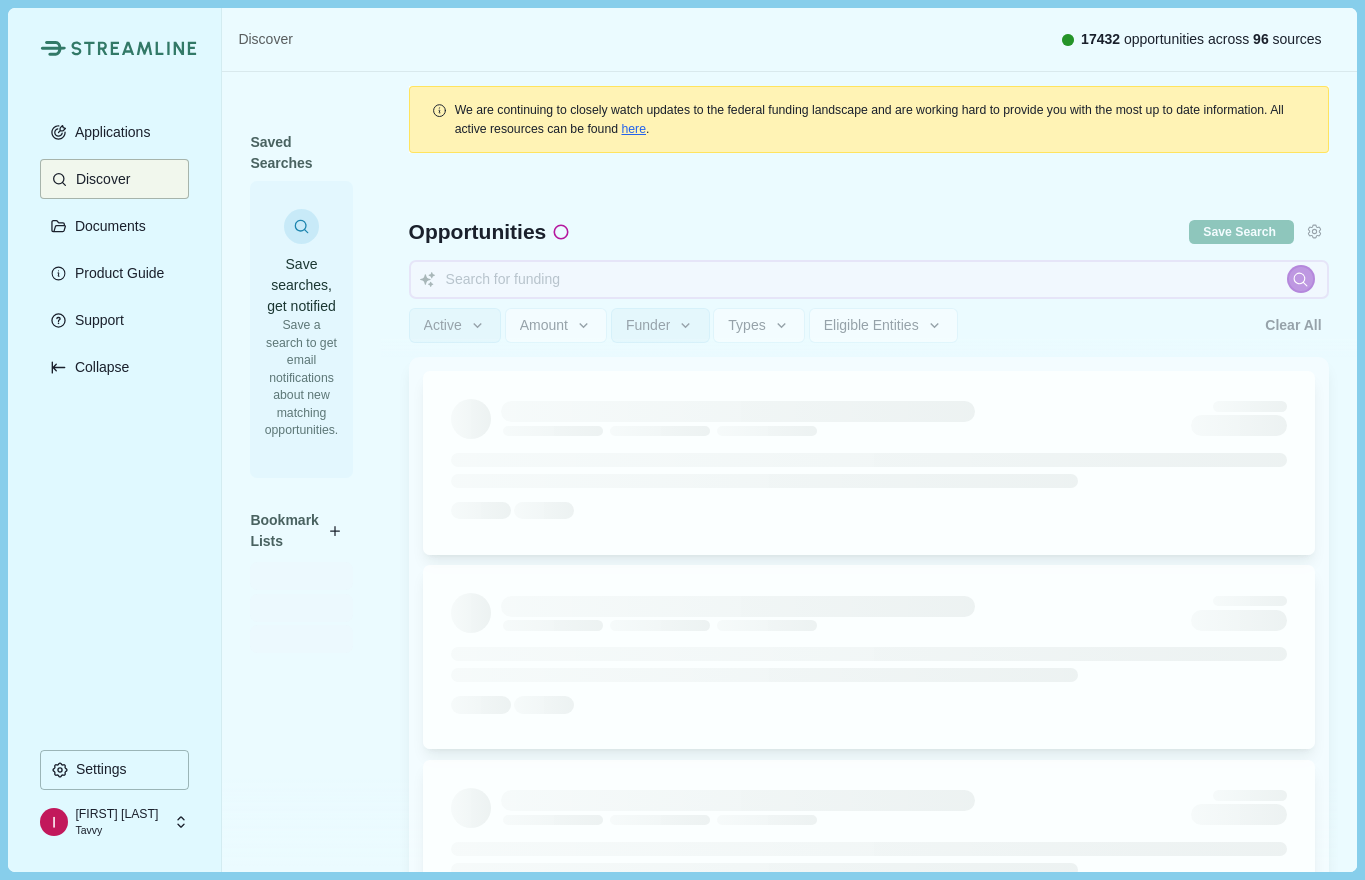 type 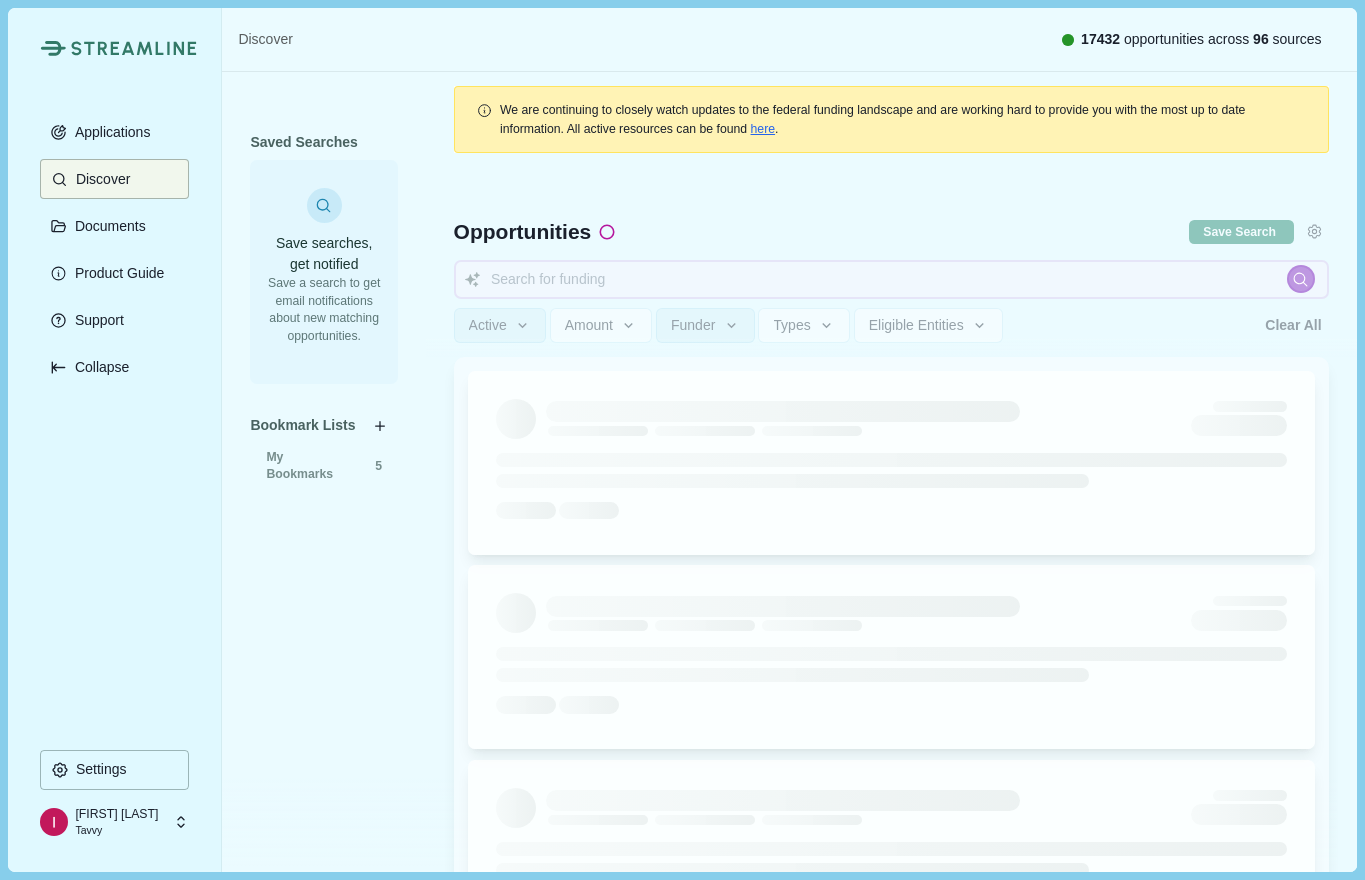 type 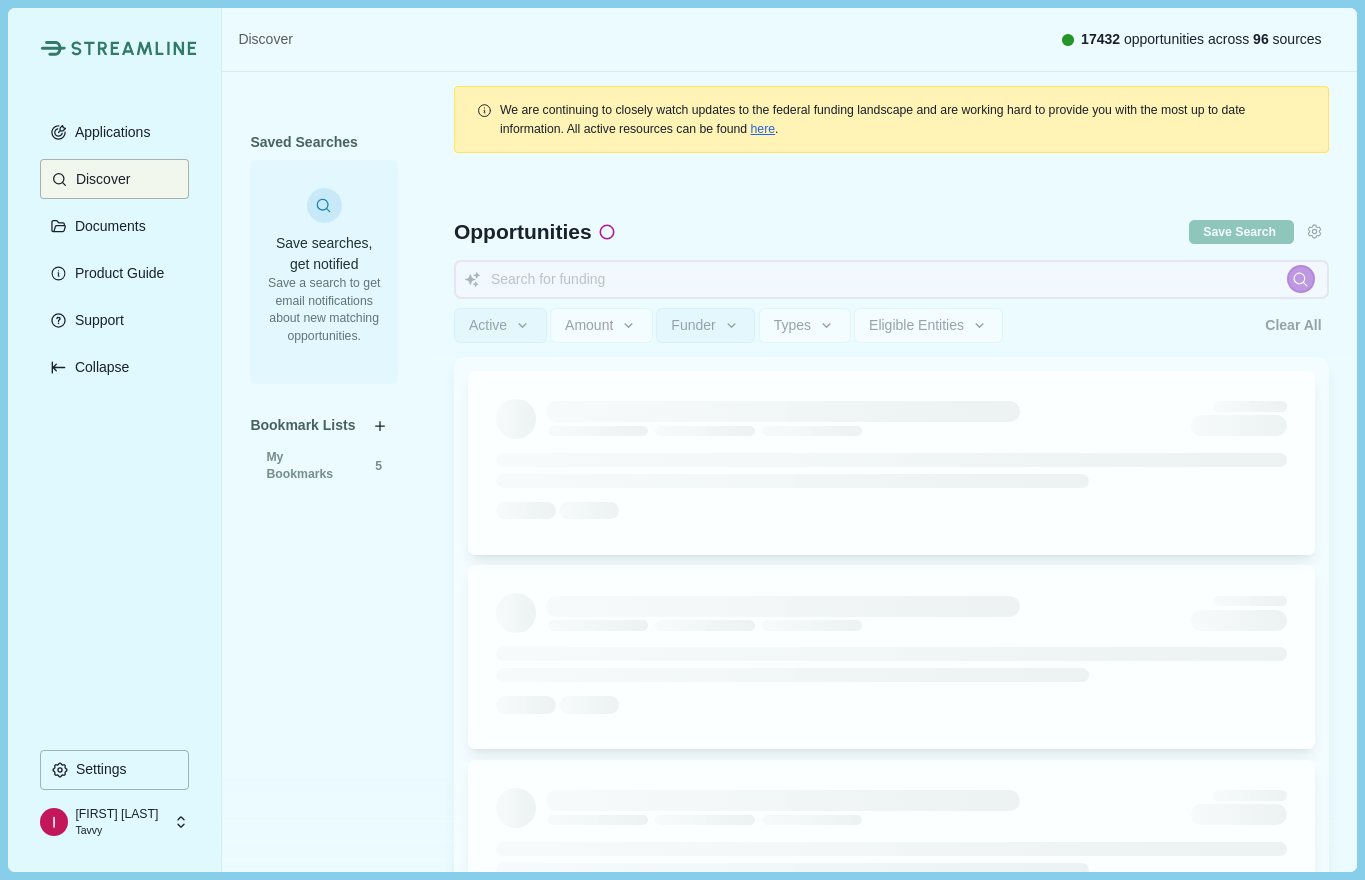 type 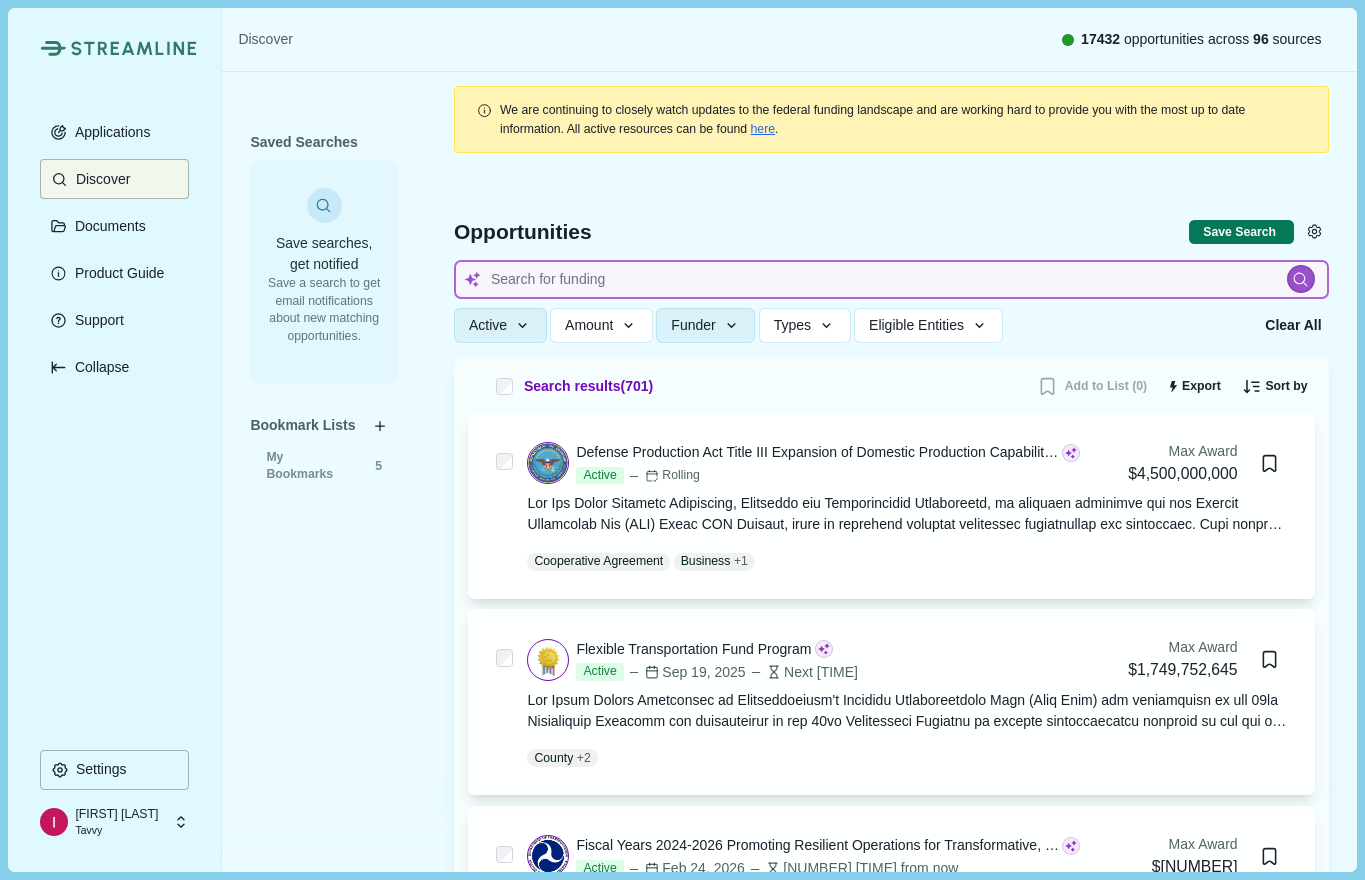 click at bounding box center [891, 279] 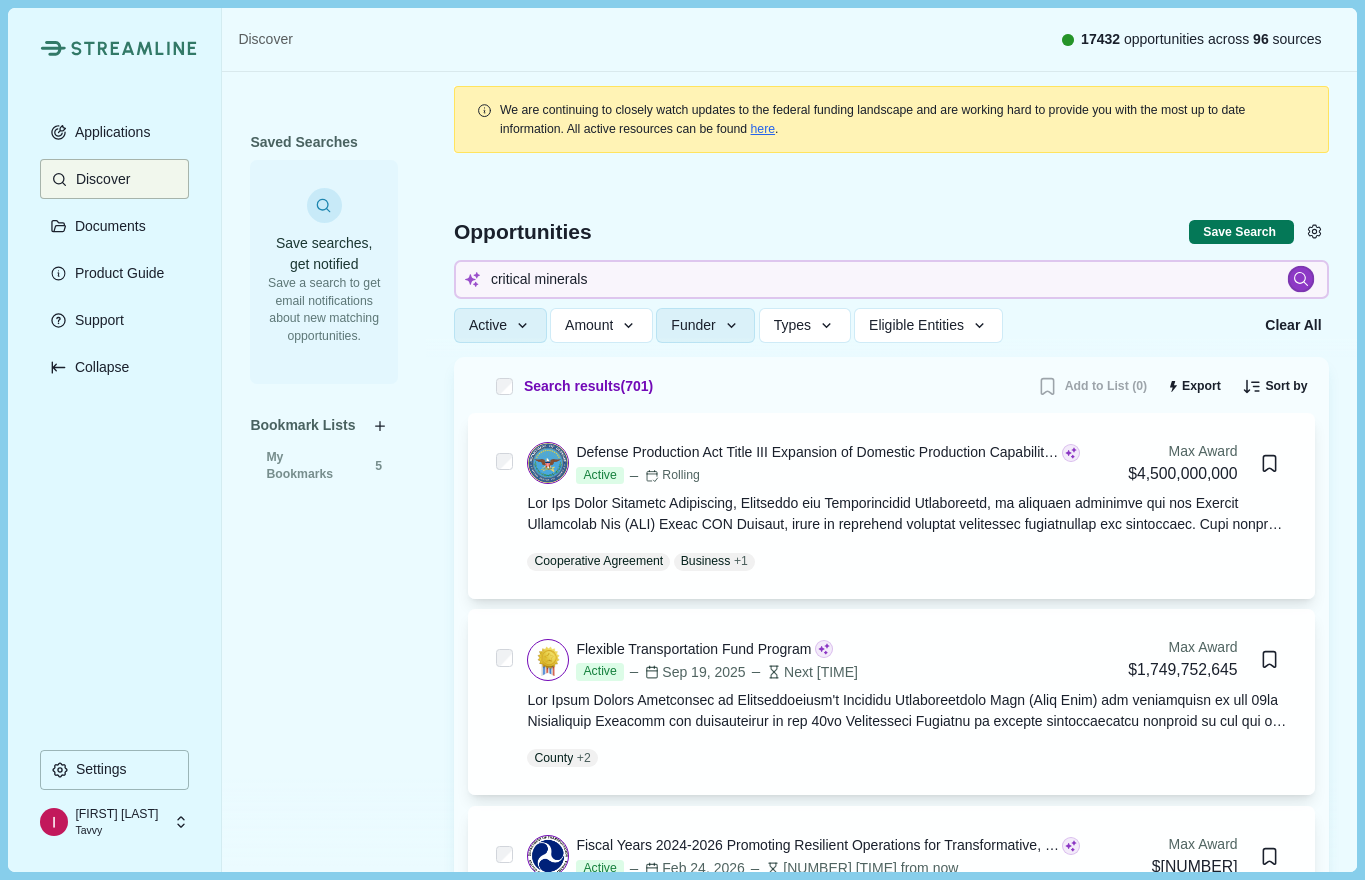 click 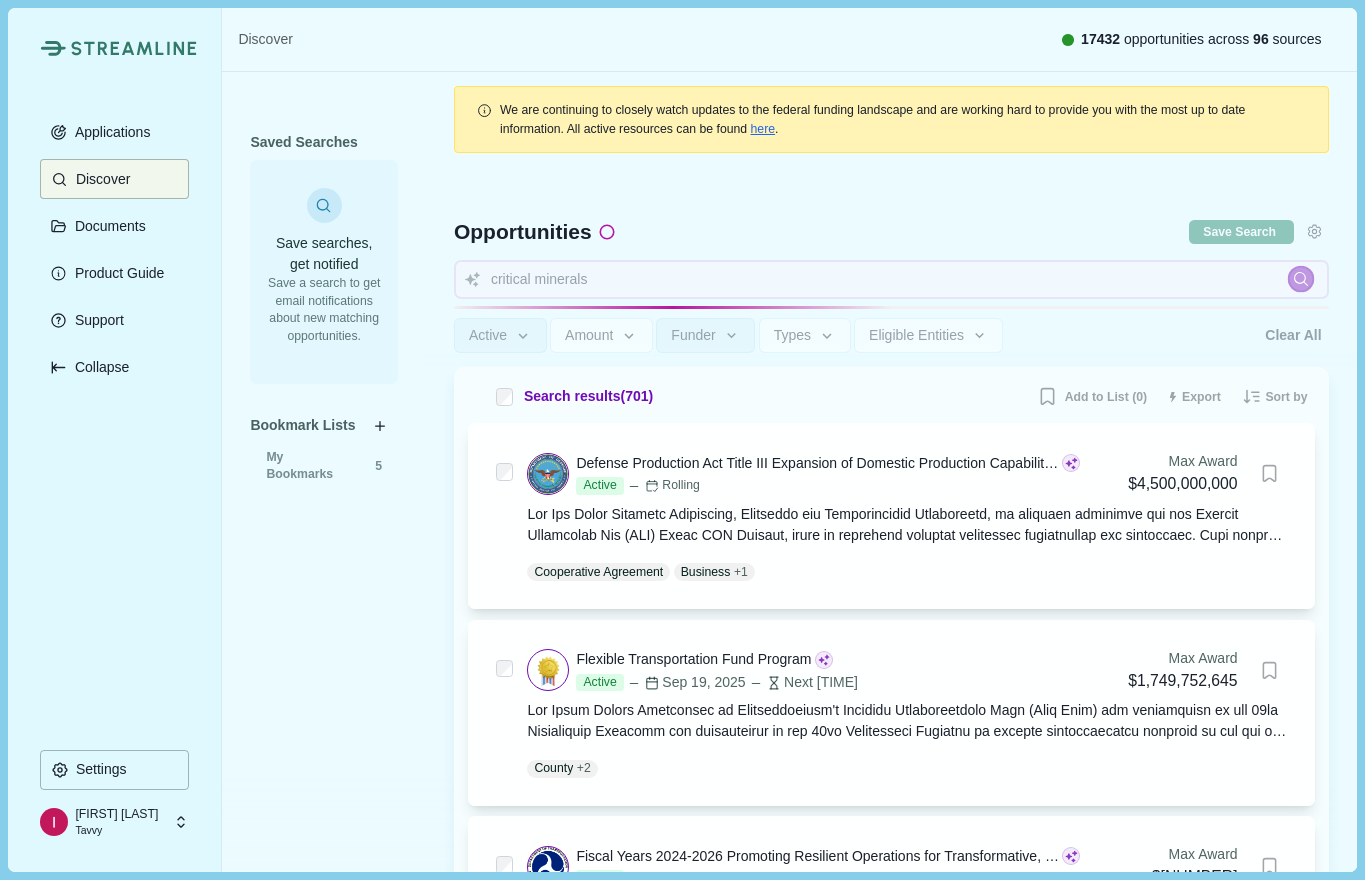 type 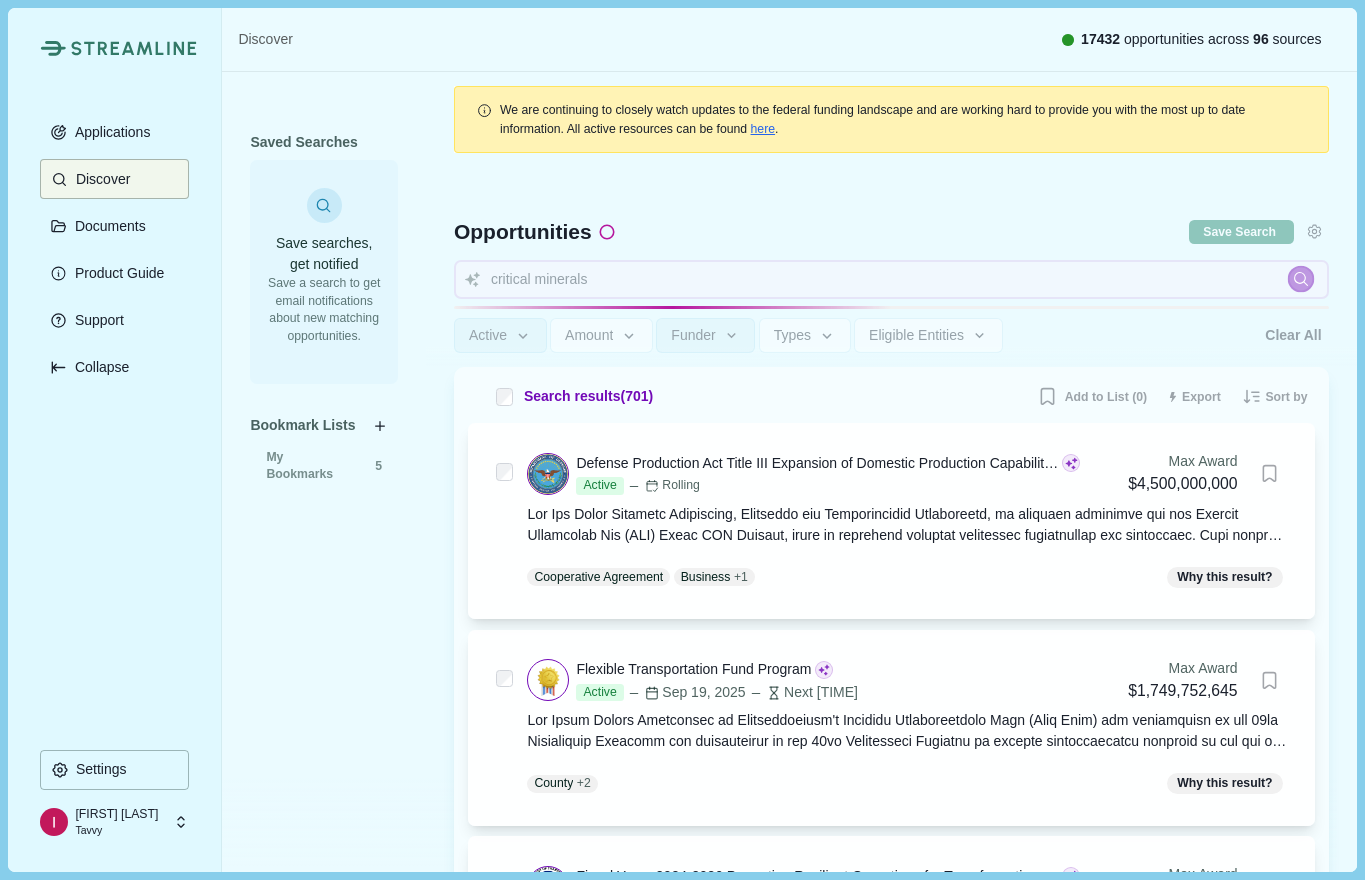type 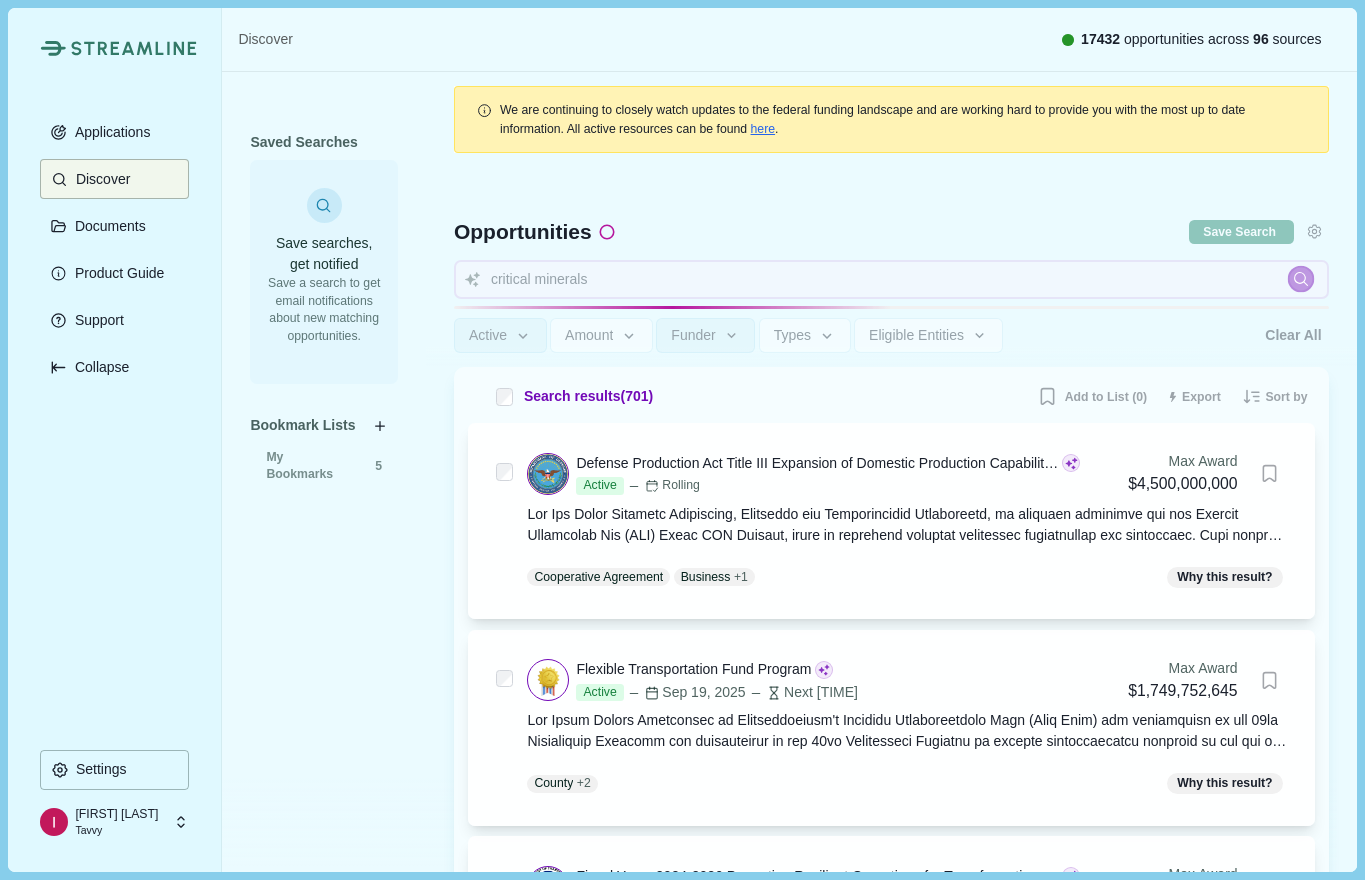 type 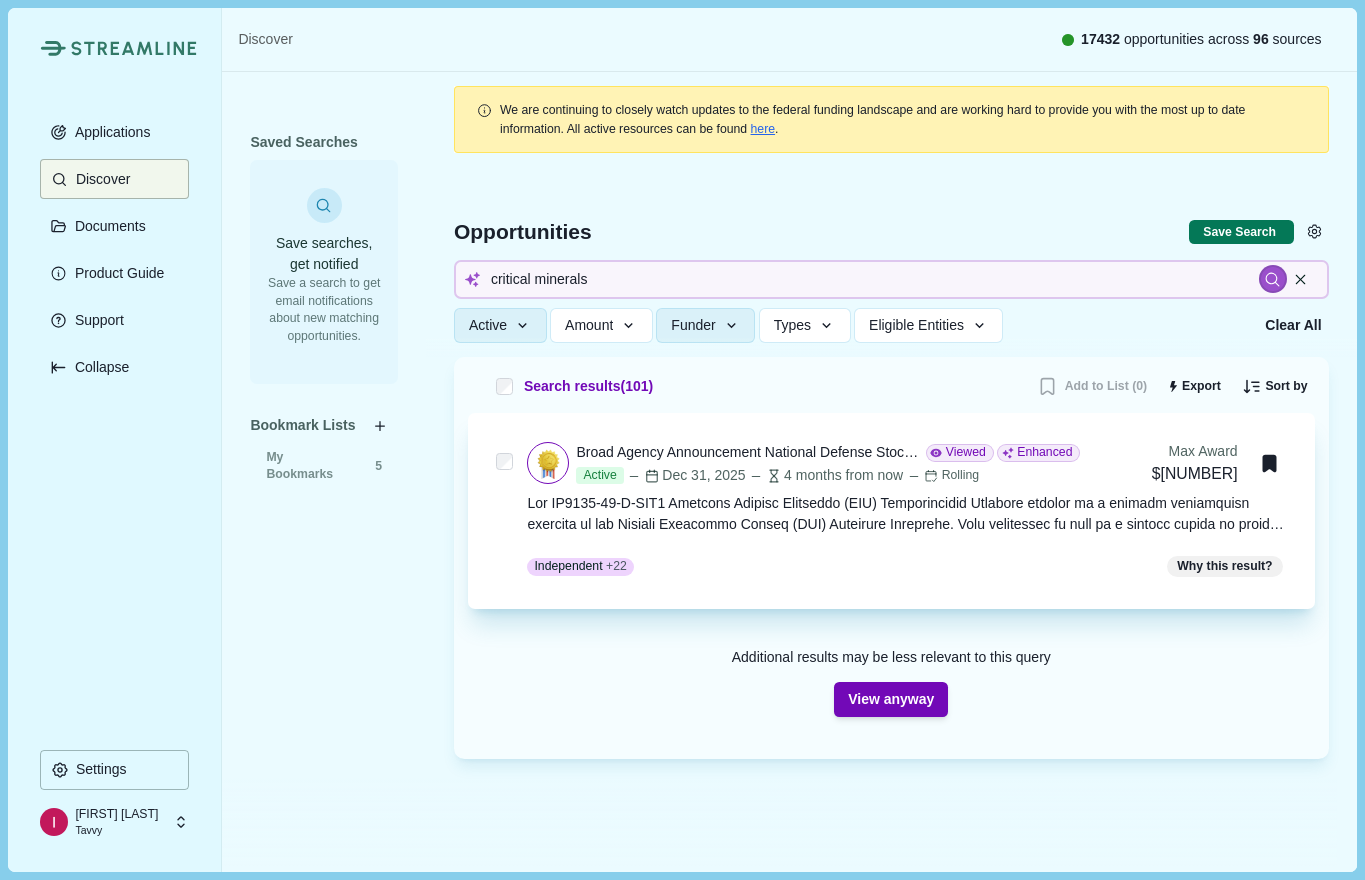 scroll, scrollTop: 27, scrollLeft: 0, axis: vertical 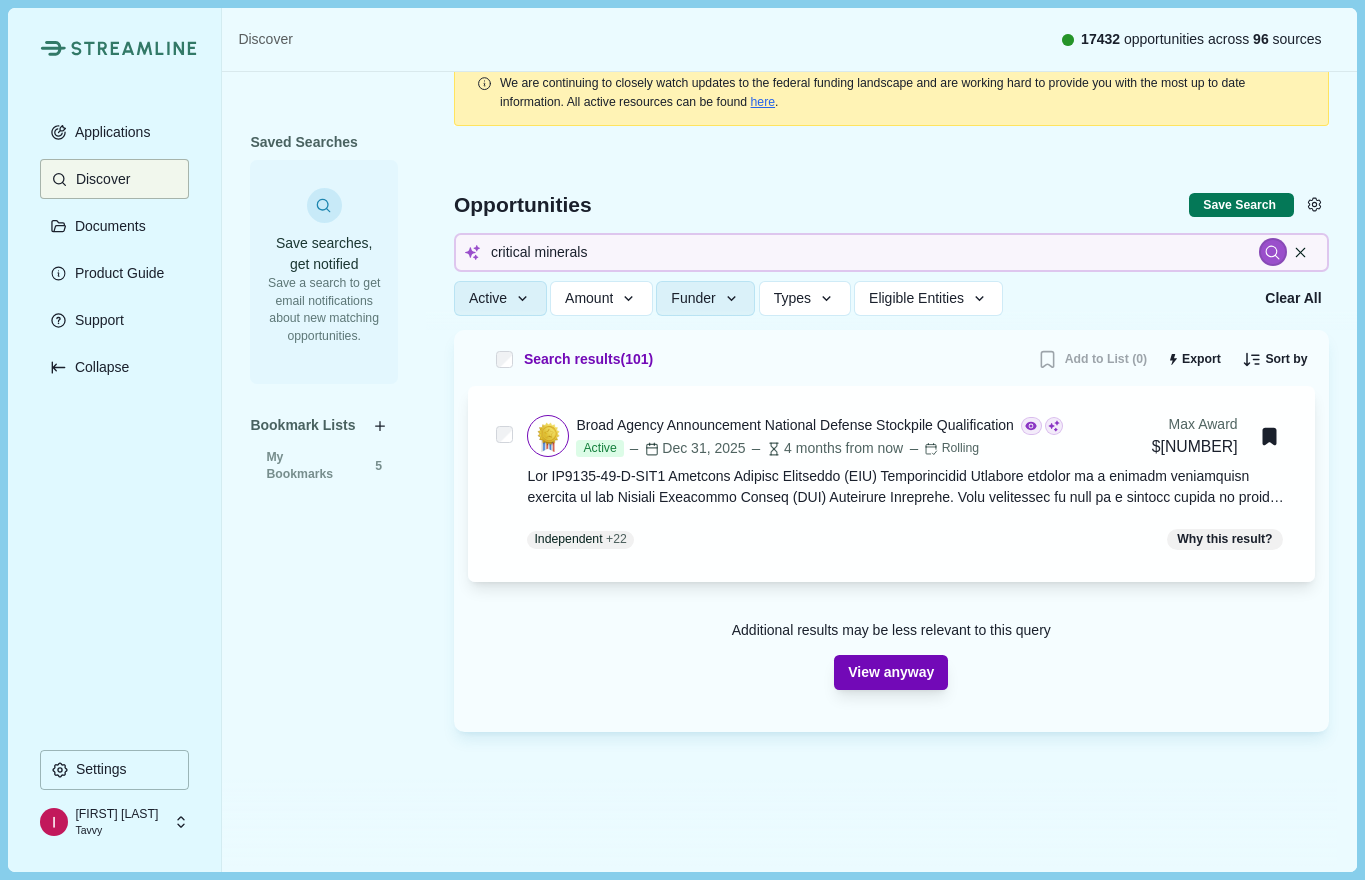 click on "View anyway" at bounding box center (891, 672) 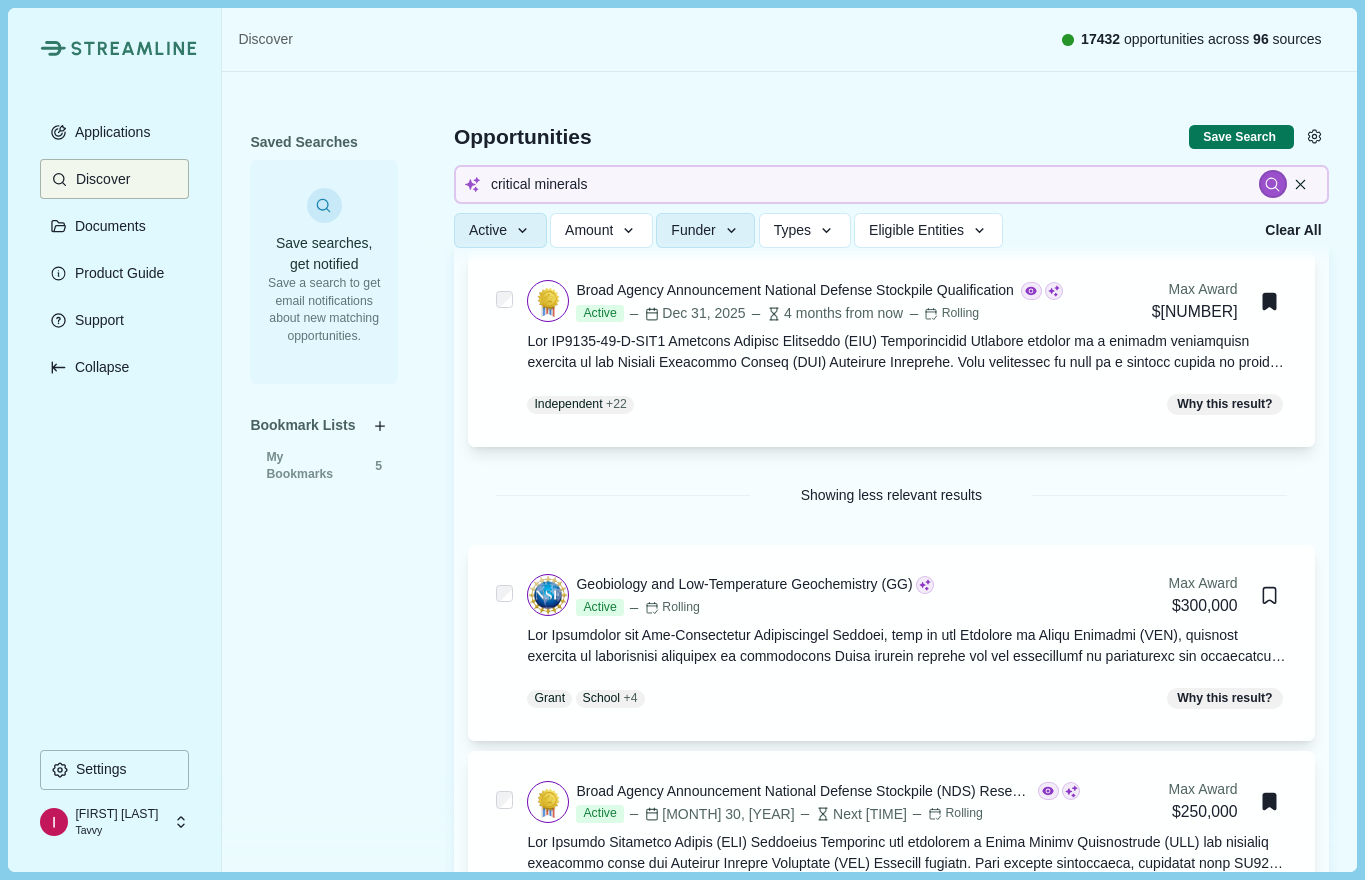 scroll, scrollTop: 0, scrollLeft: 0, axis: both 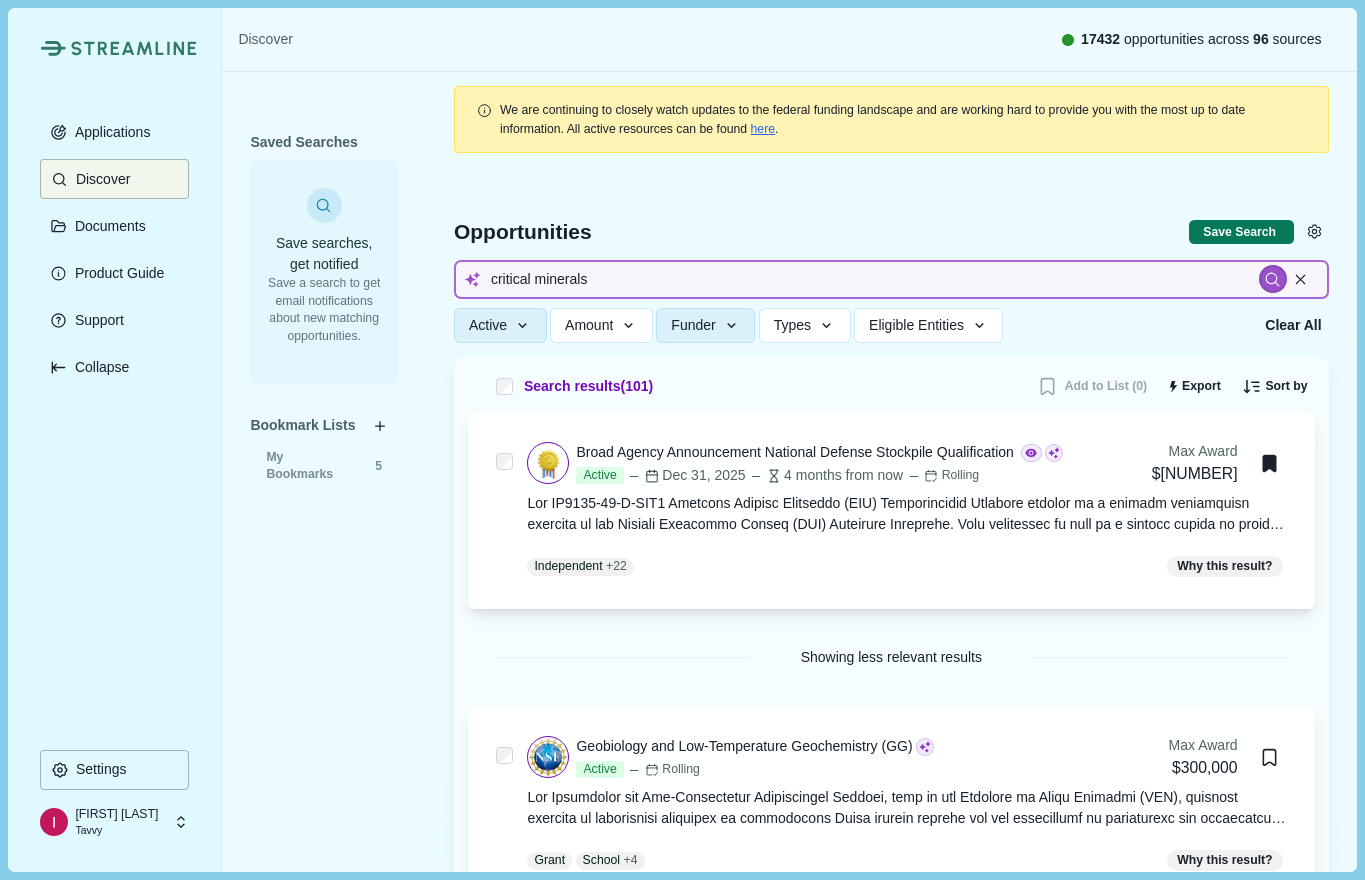 click on "critical minerals" at bounding box center (891, 279) 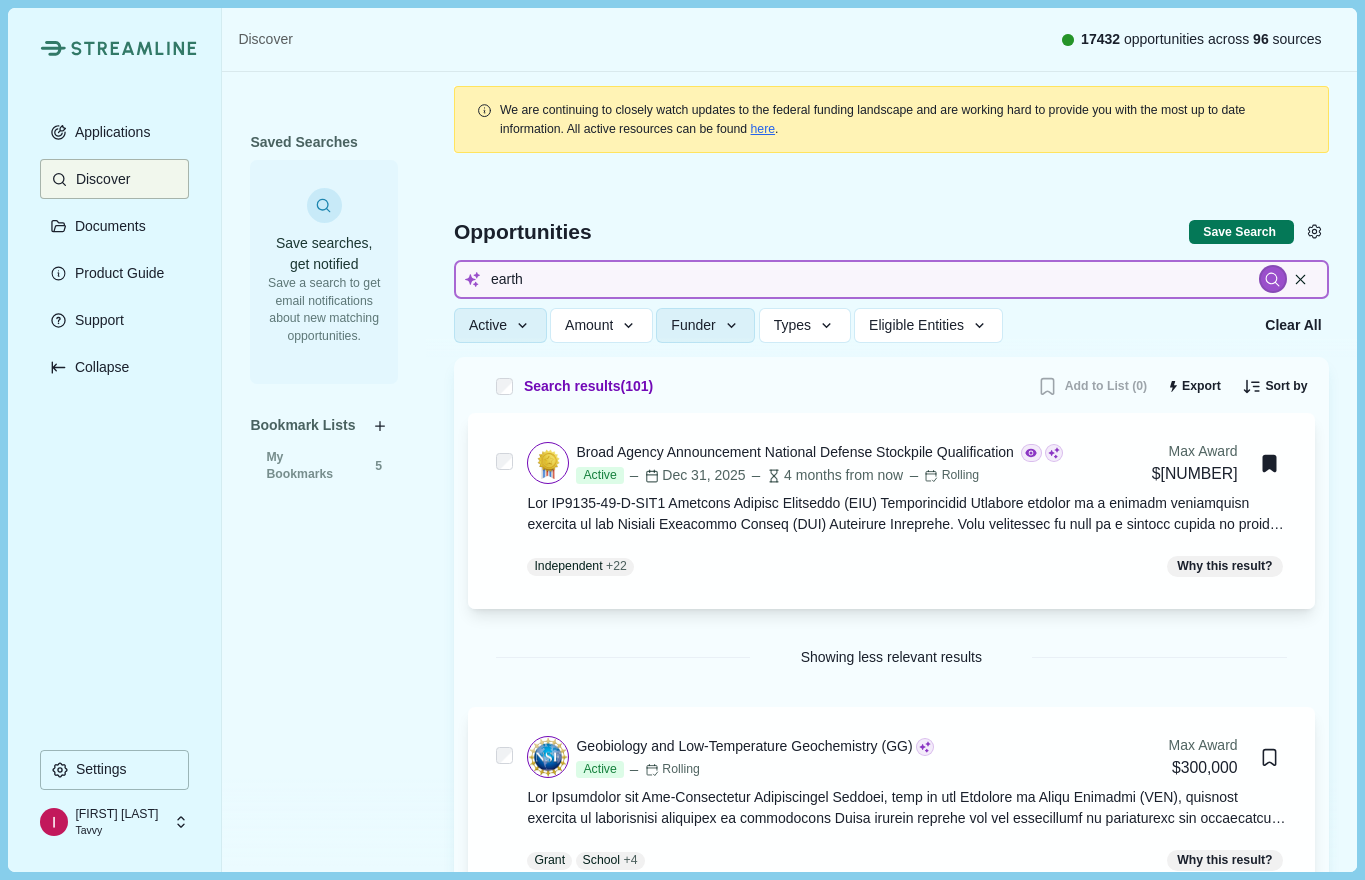 type on "earth [CATEGORY]" 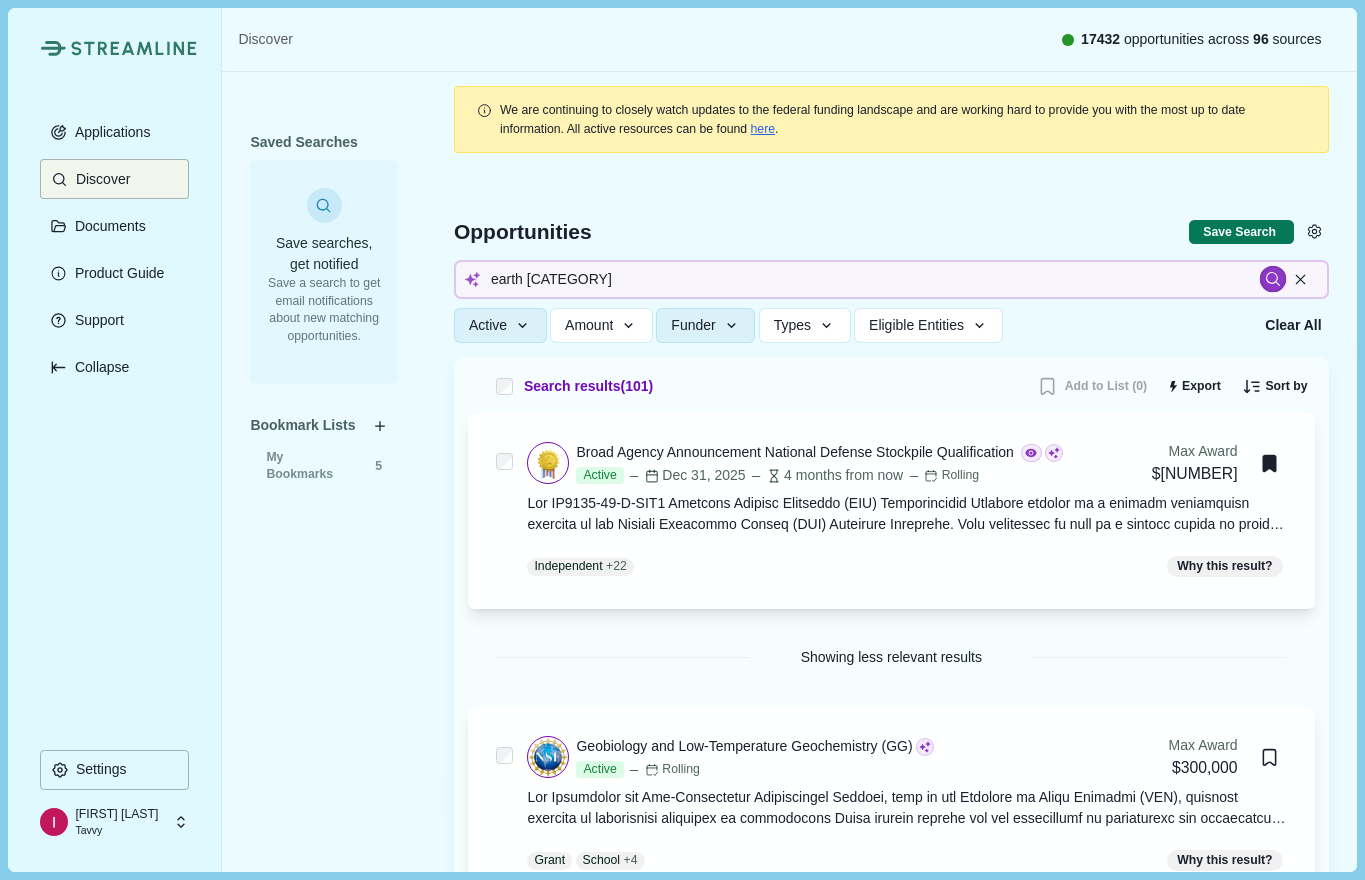 click 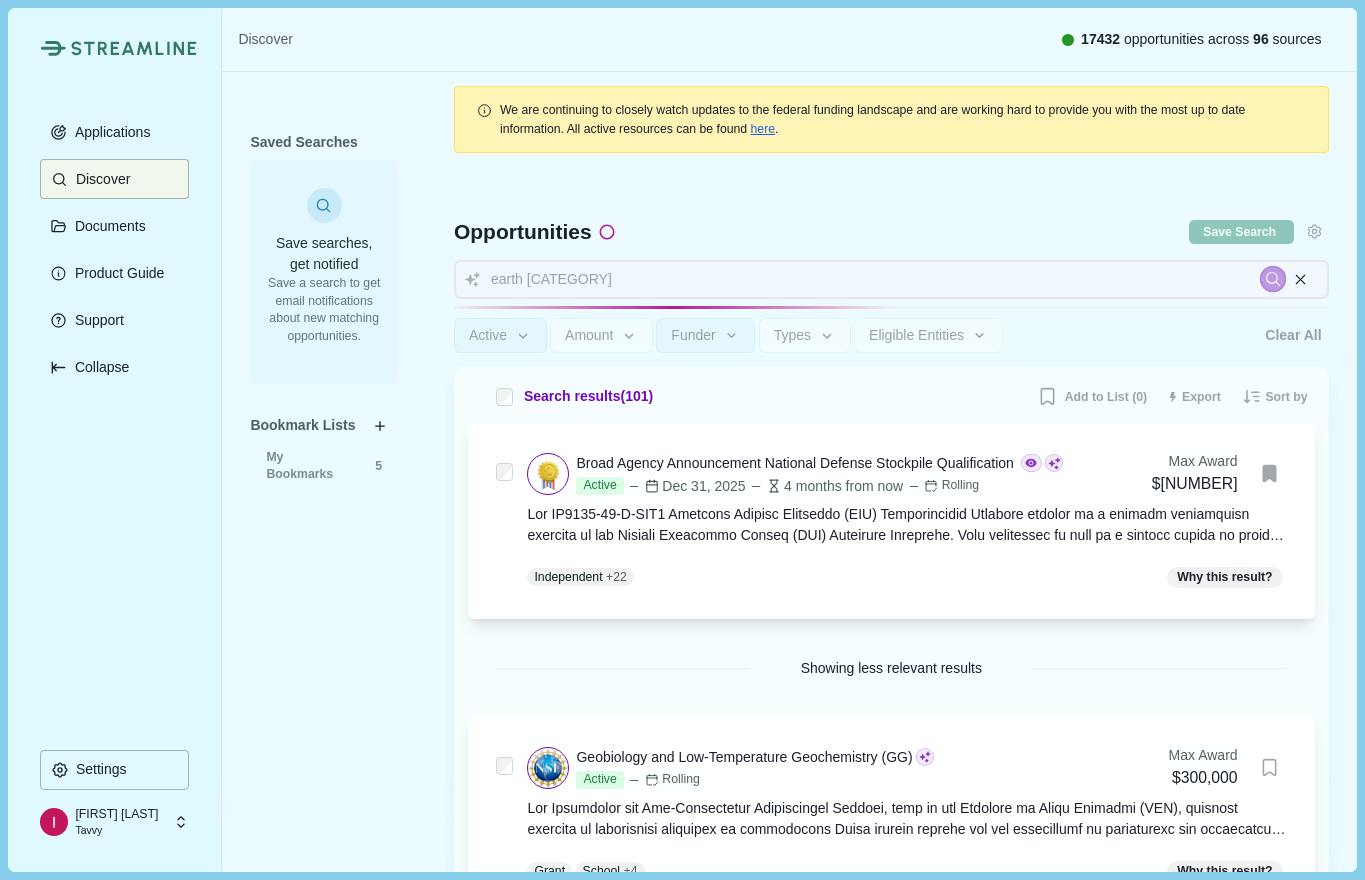 type 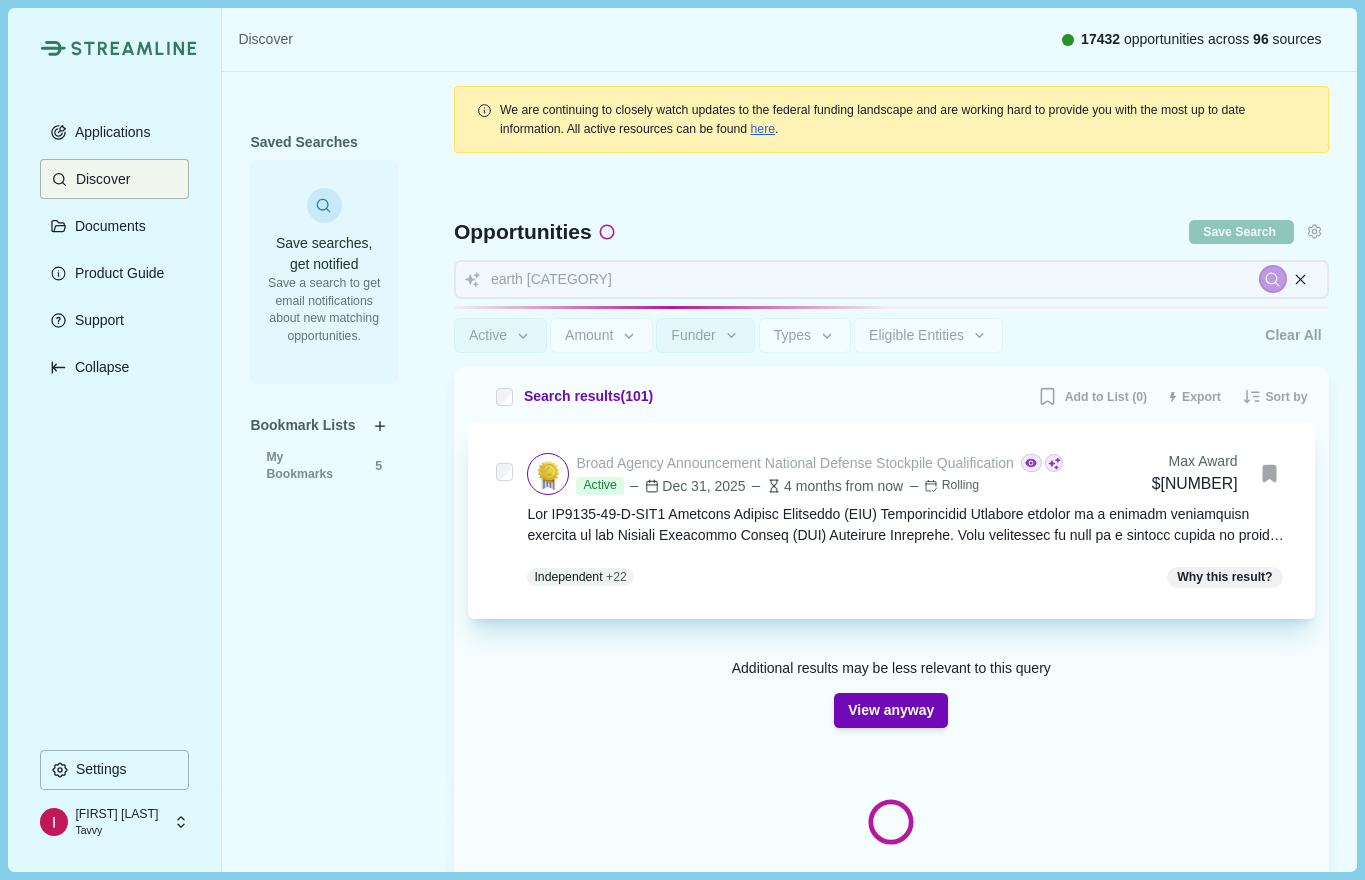 type 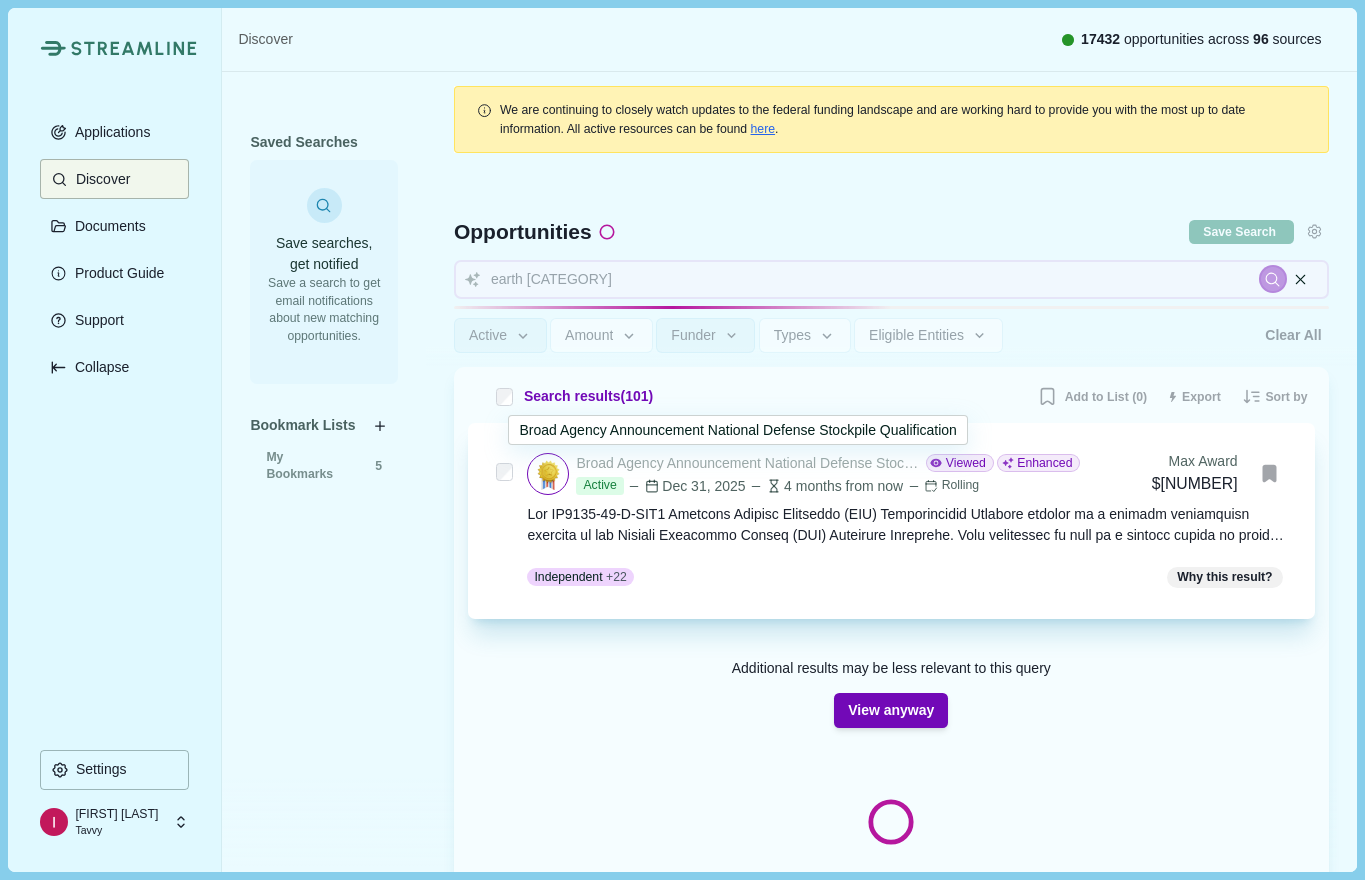 type 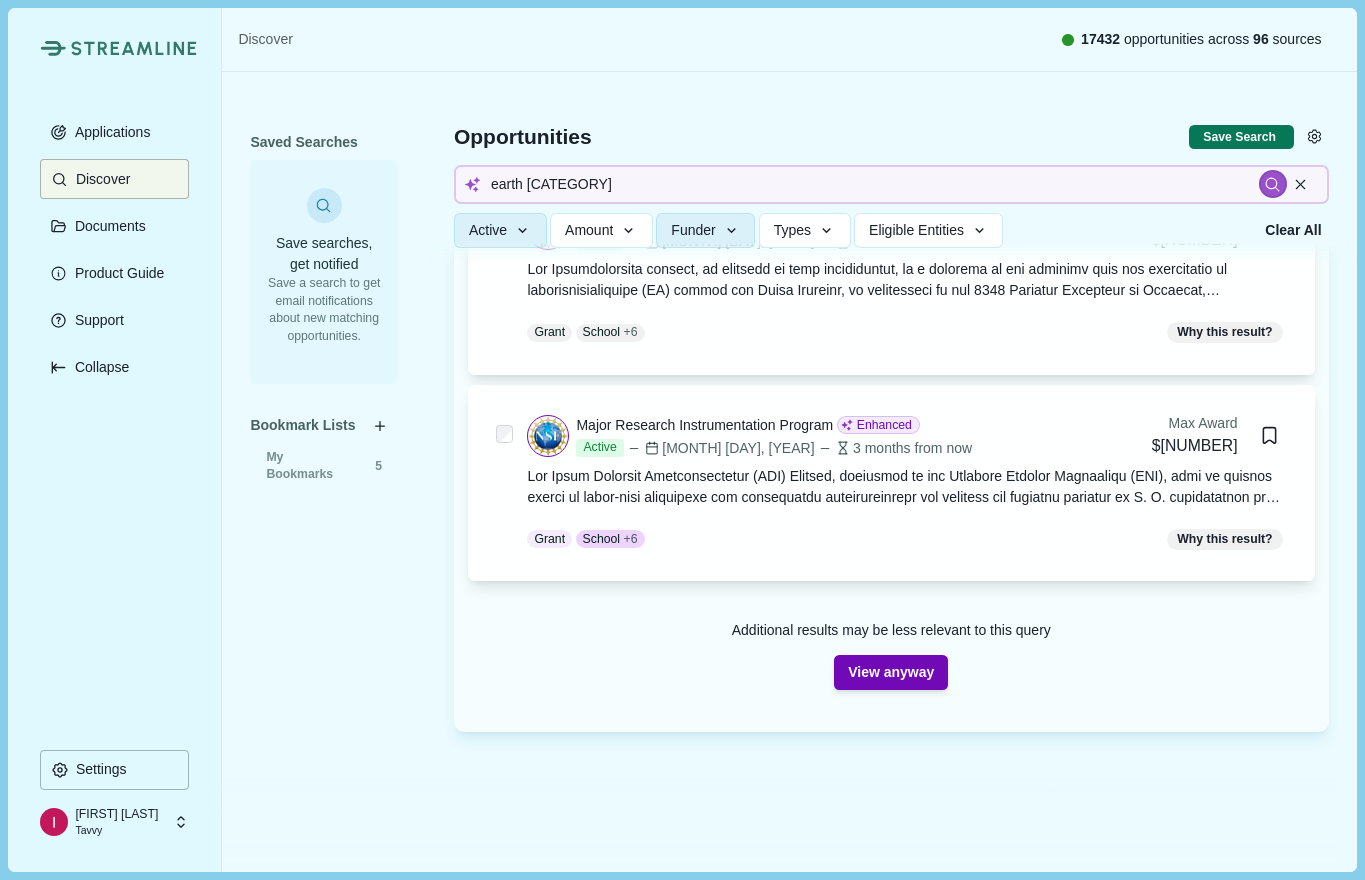 scroll, scrollTop: 0, scrollLeft: 0, axis: both 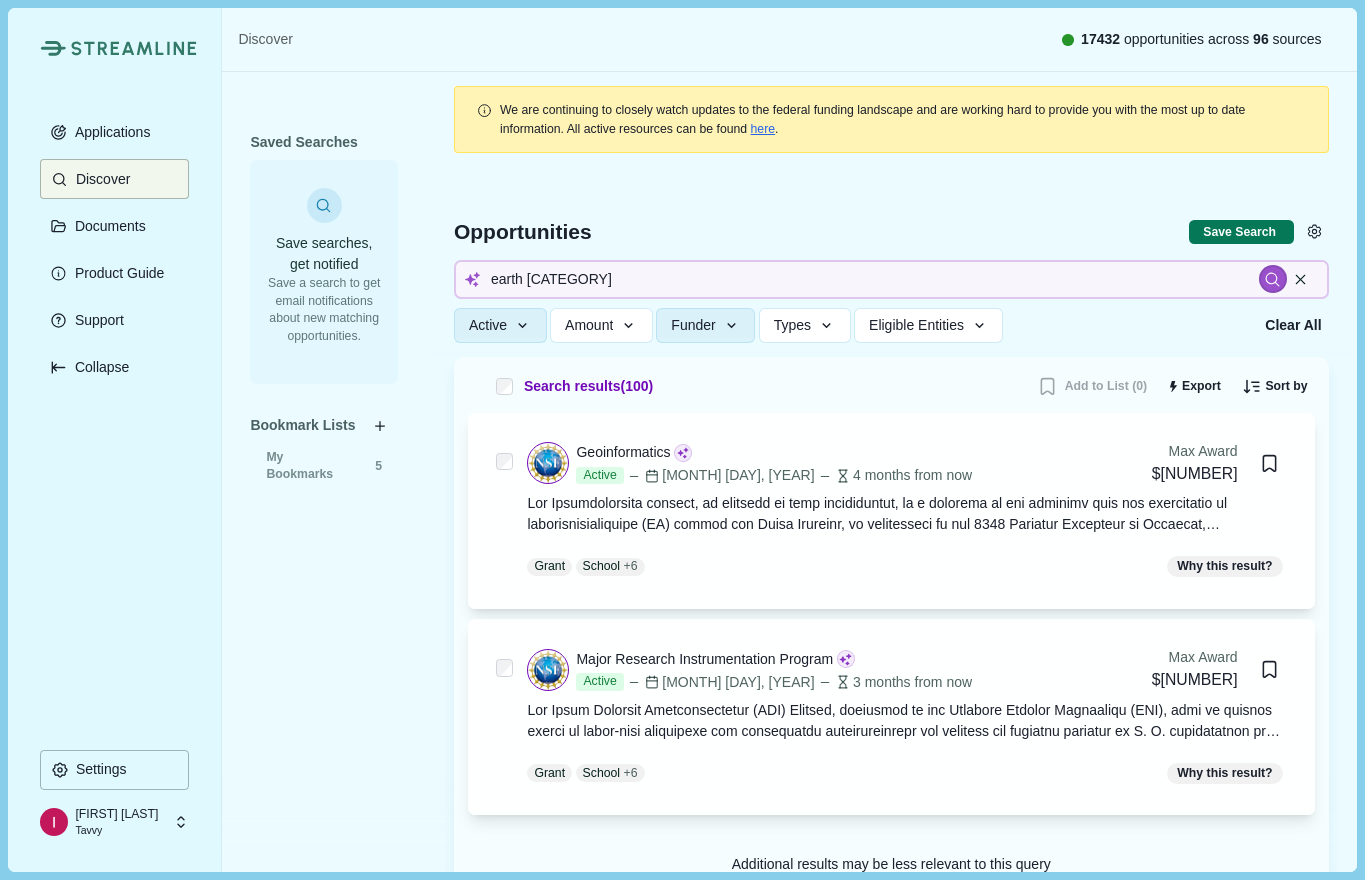 type 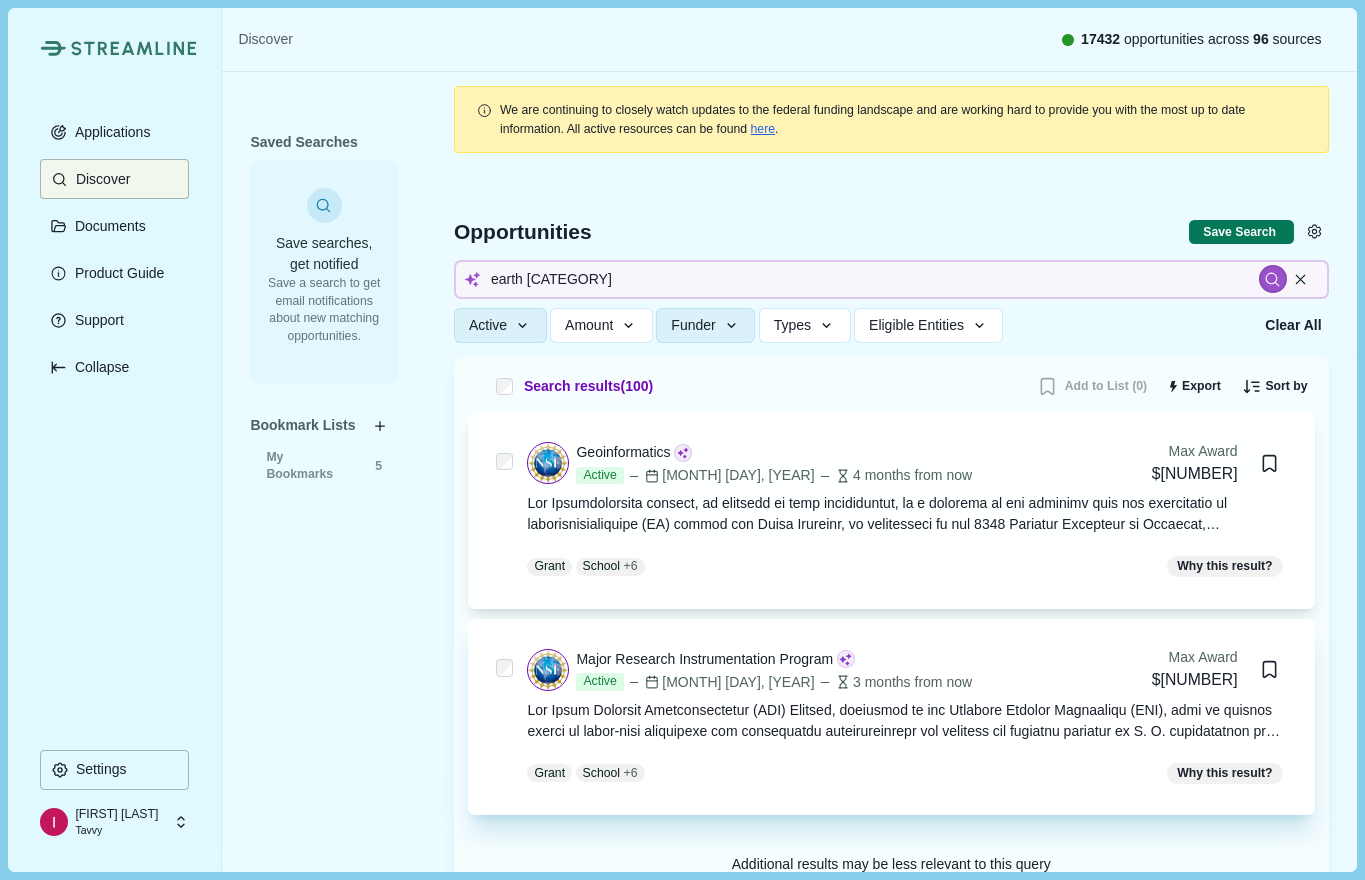 type 